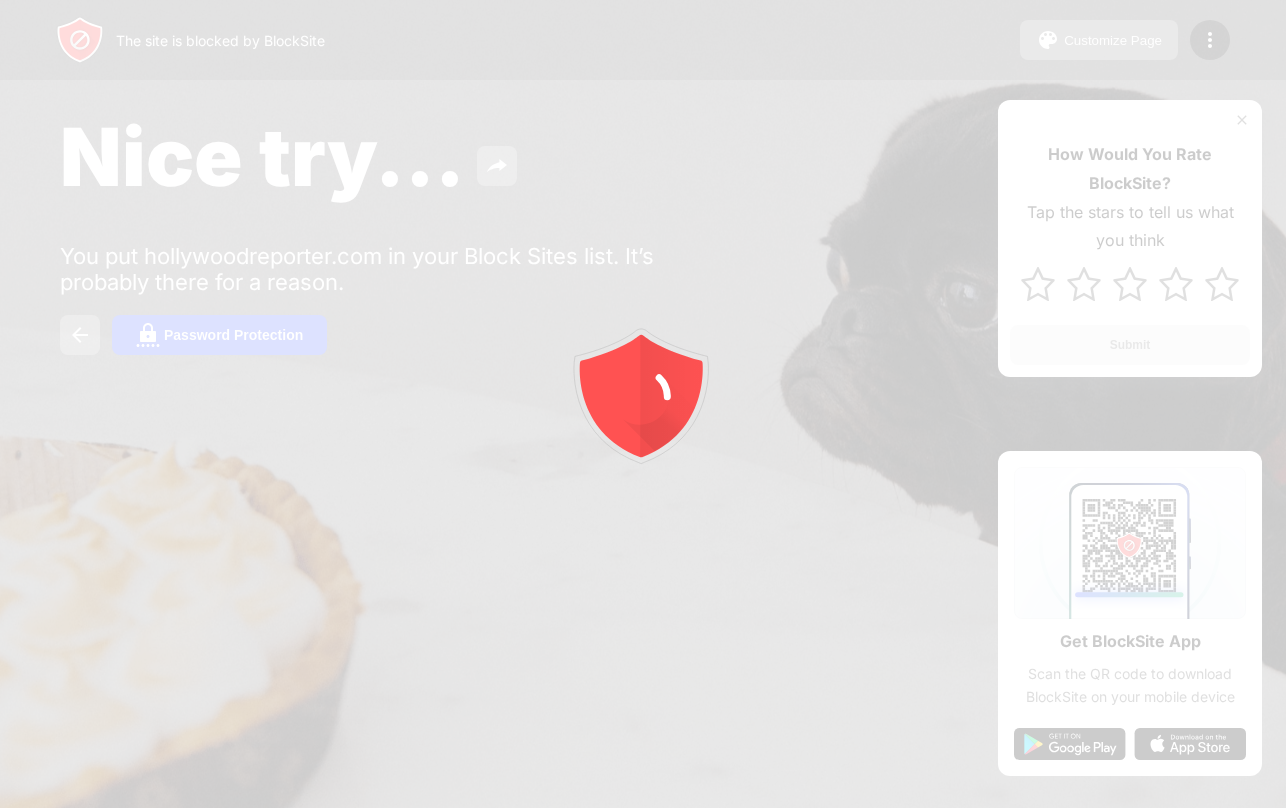 scroll, scrollTop: 0, scrollLeft: 0, axis: both 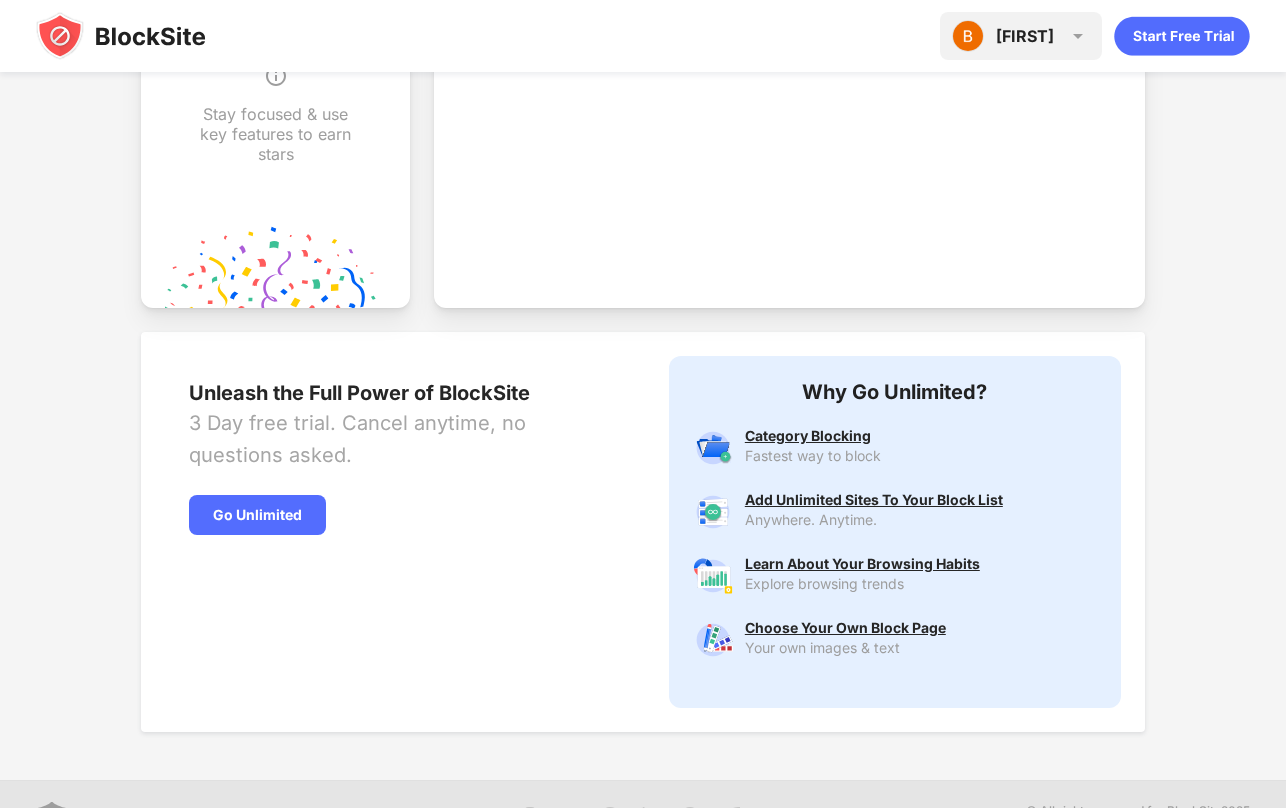 click on "Brendan" at bounding box center (1025, 36) 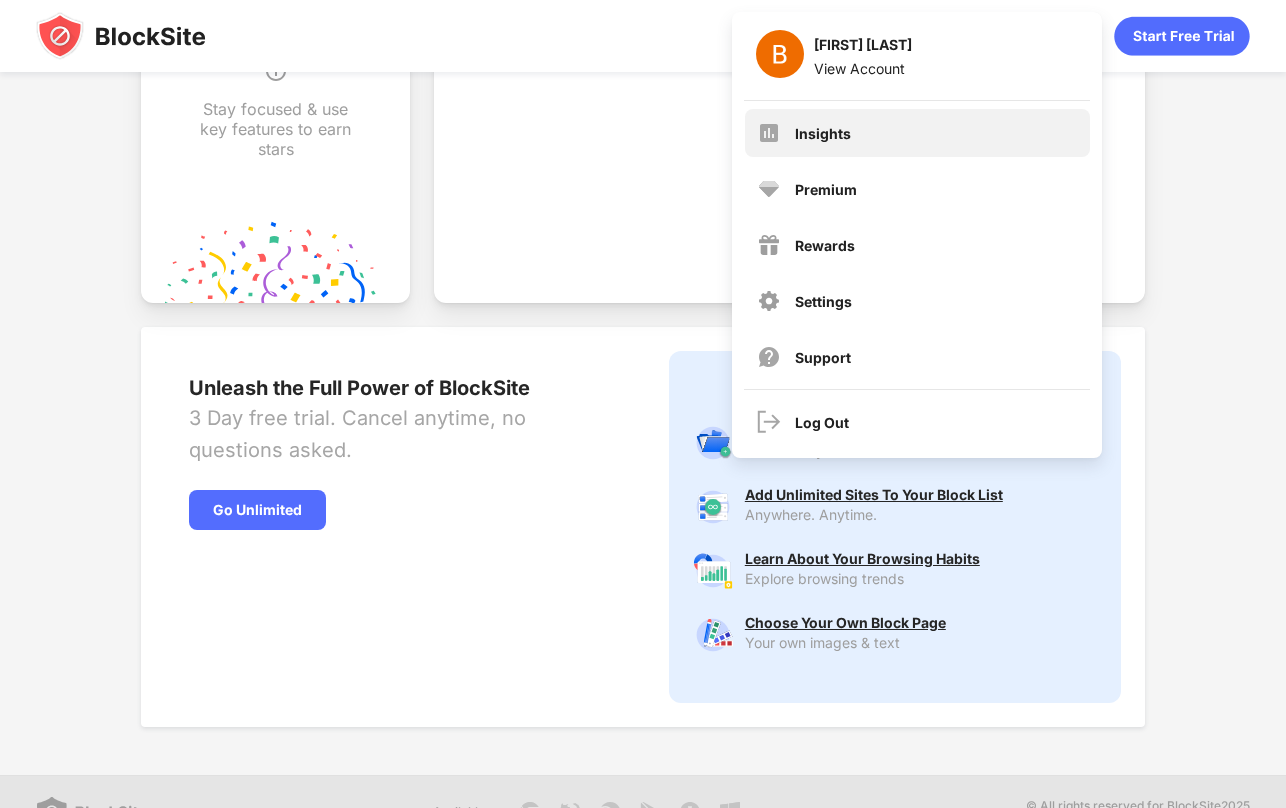 click on "Insights" at bounding box center (823, 133) 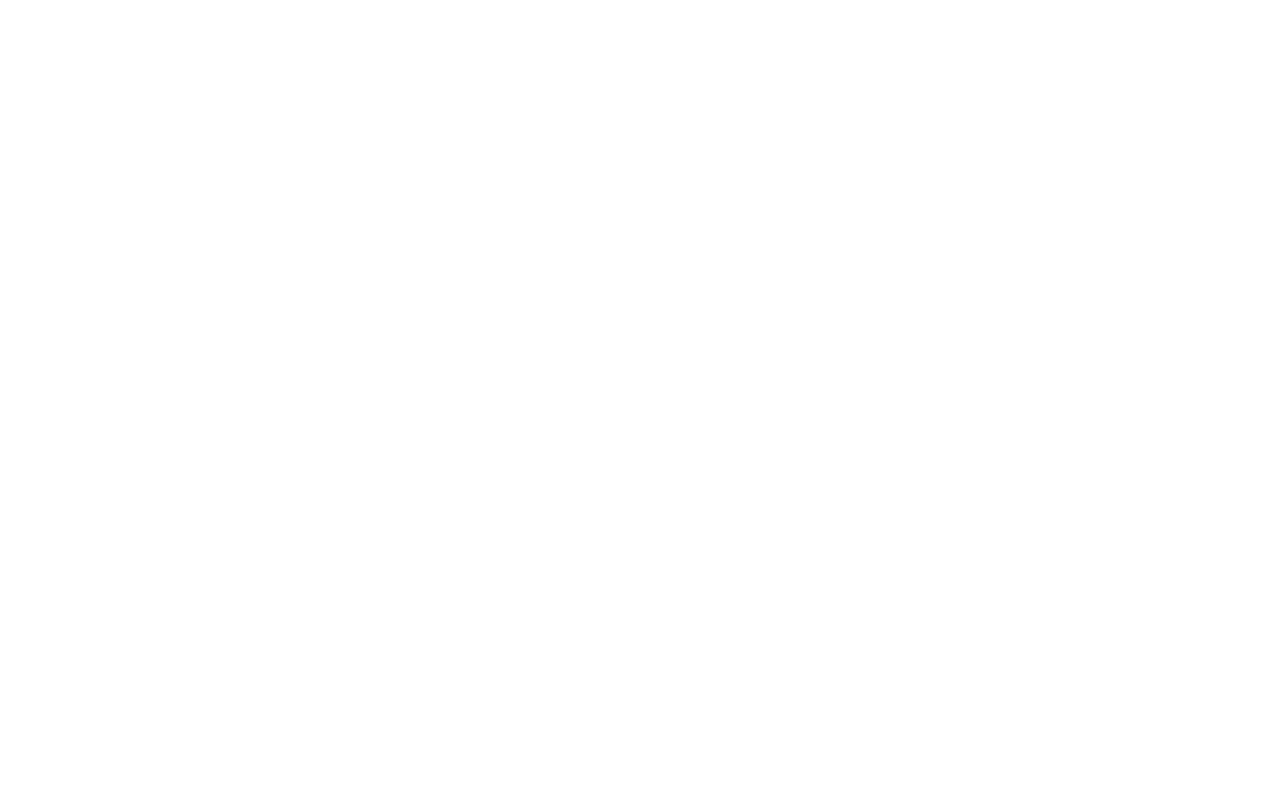 scroll, scrollTop: 0, scrollLeft: 0, axis: both 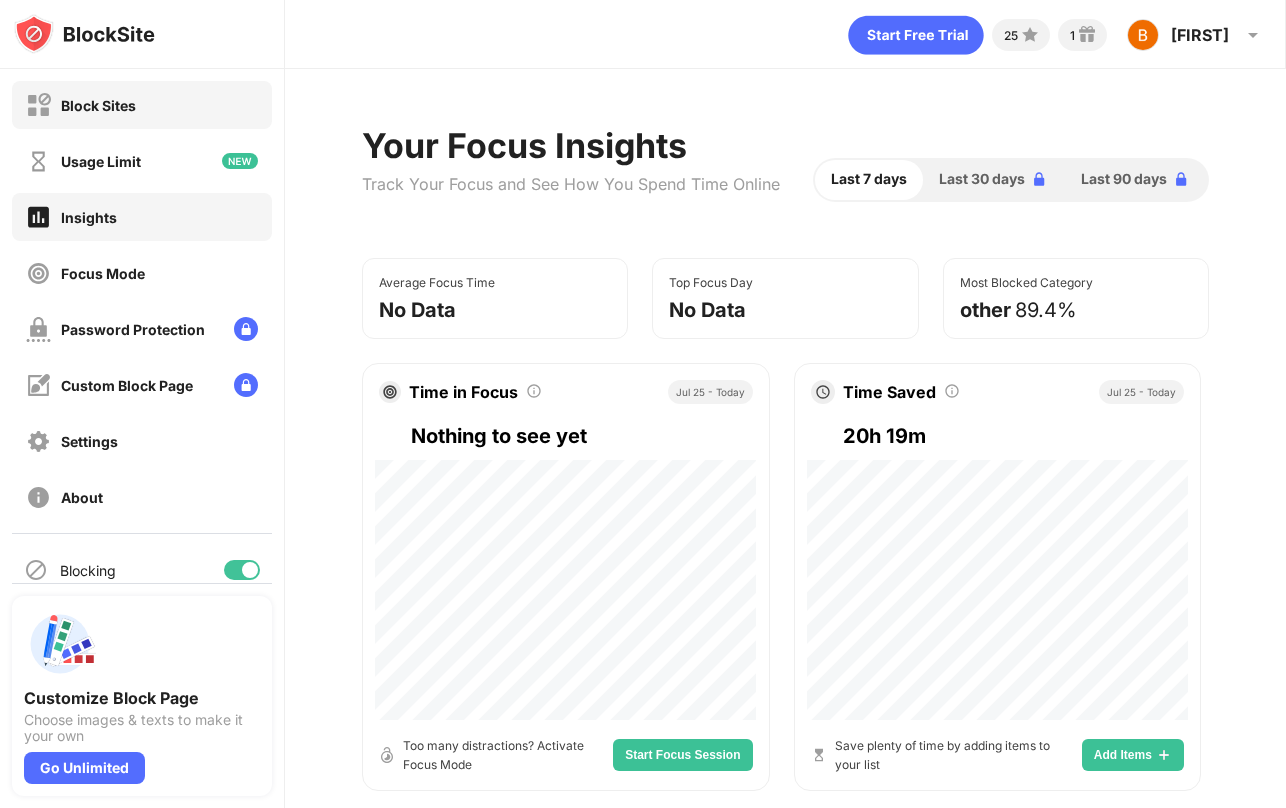 click on "Block Sites" at bounding box center (98, 105) 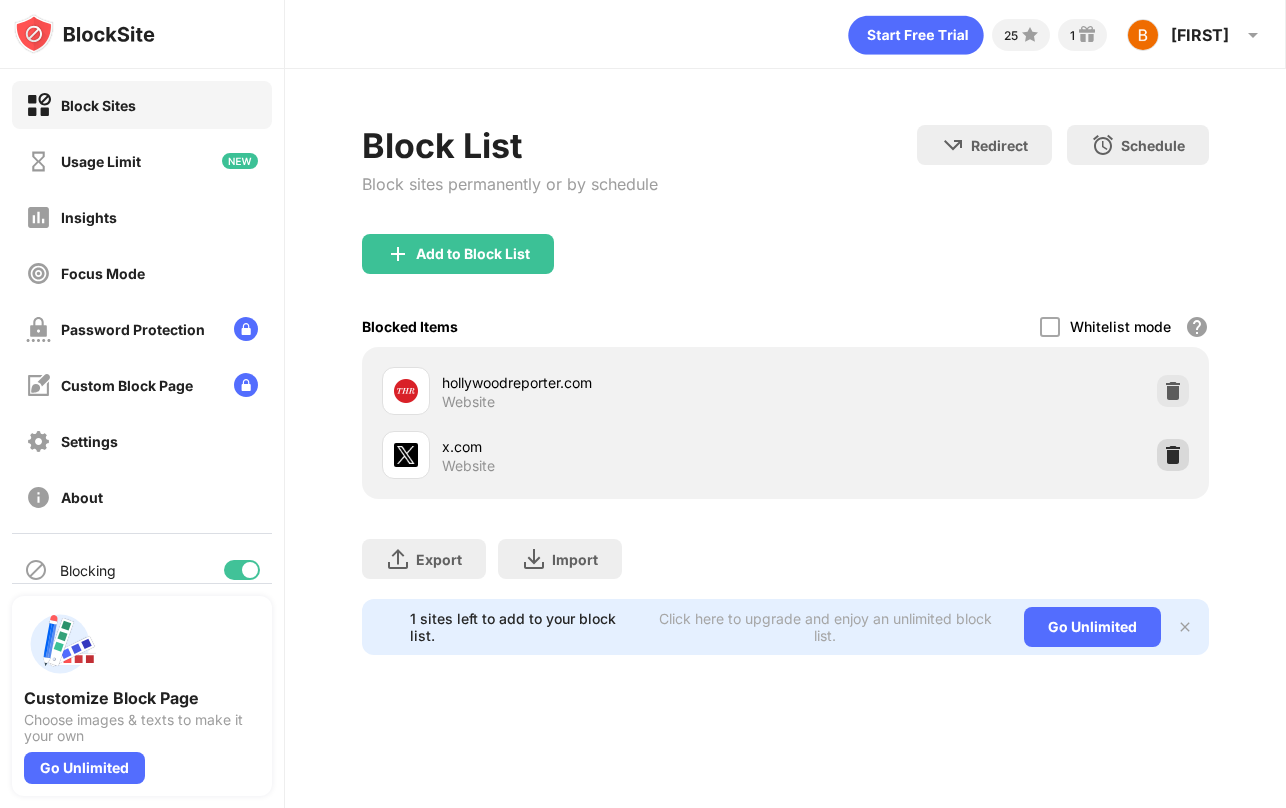 click at bounding box center [1173, 455] 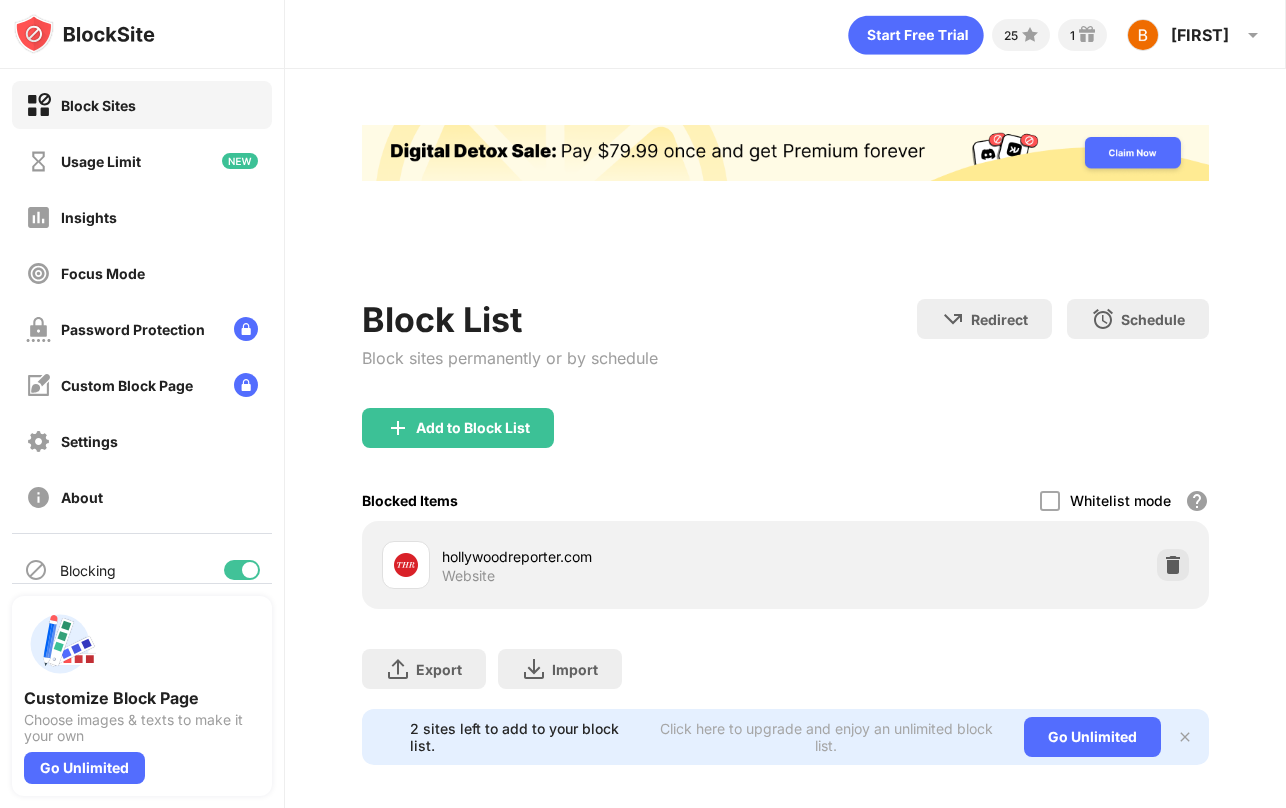 scroll, scrollTop: 0, scrollLeft: 0, axis: both 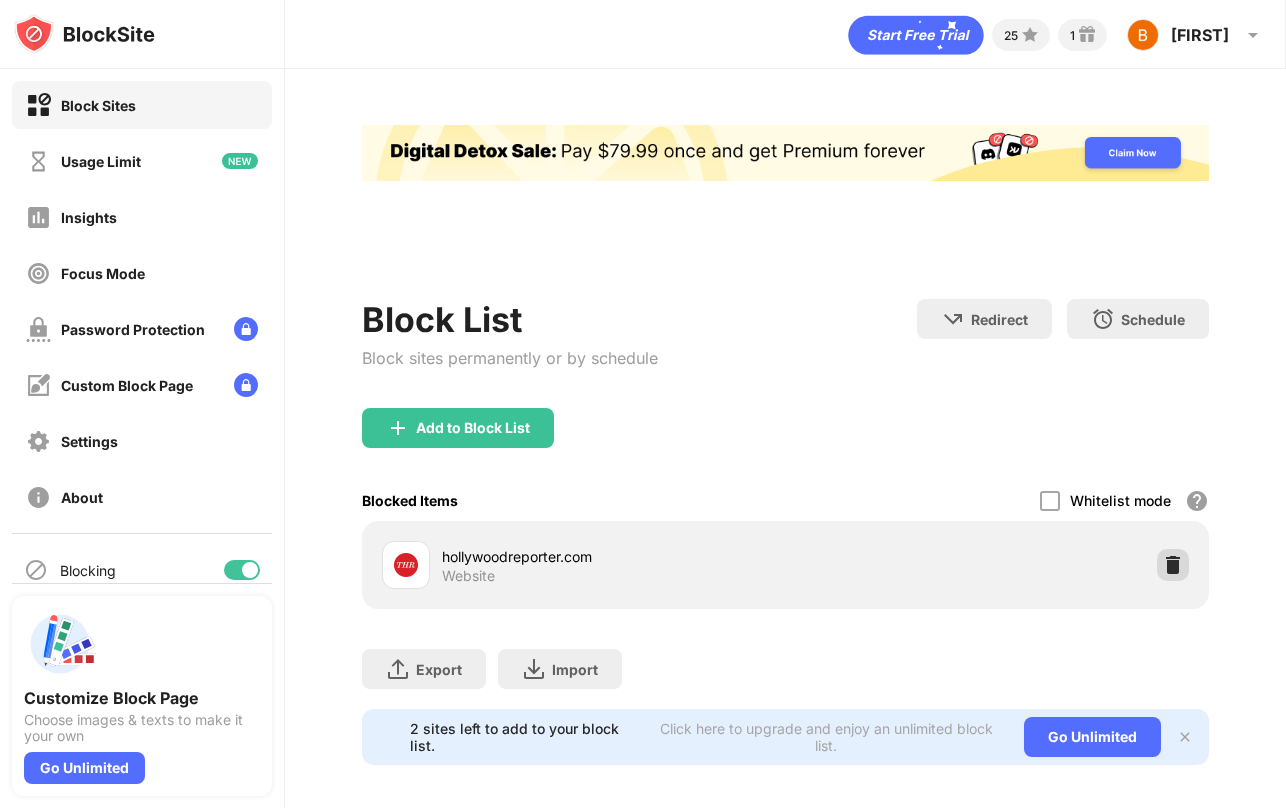 click at bounding box center (1173, 565) 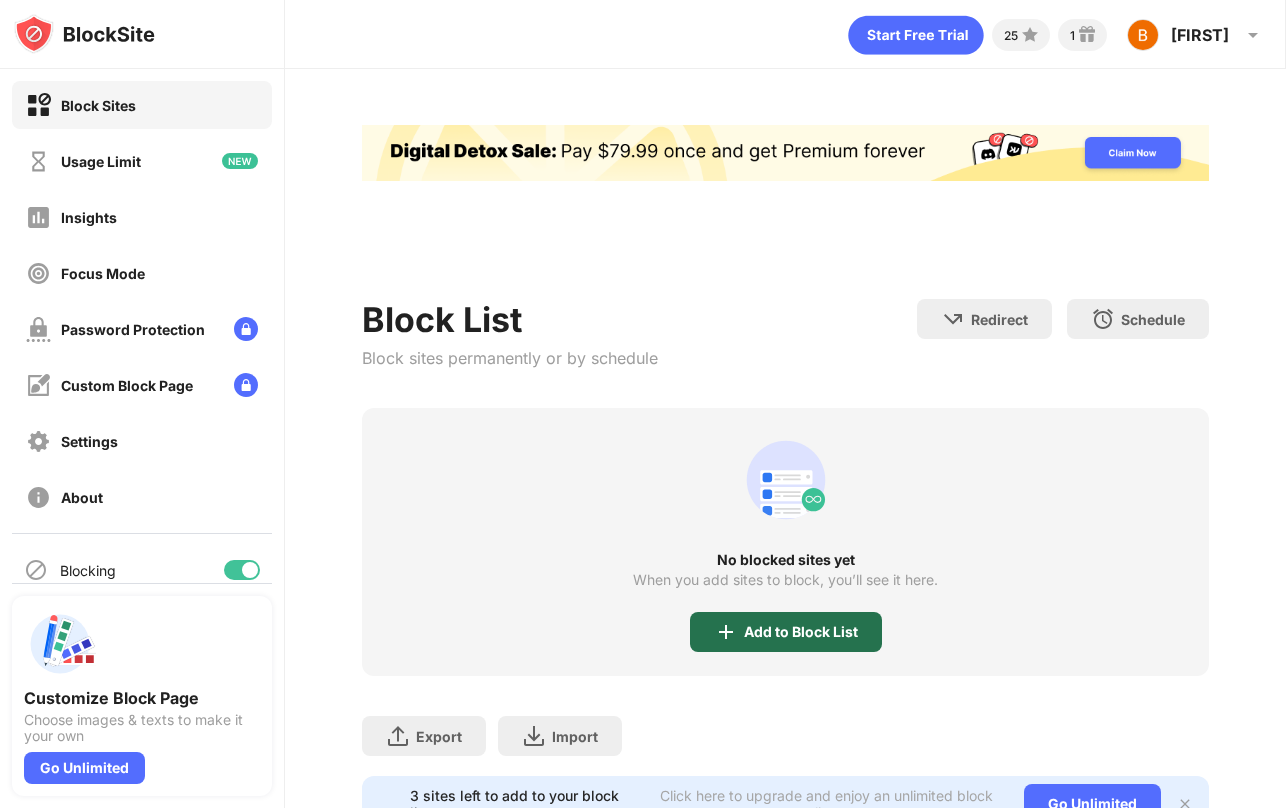 click on "Add to Block List" at bounding box center (801, 632) 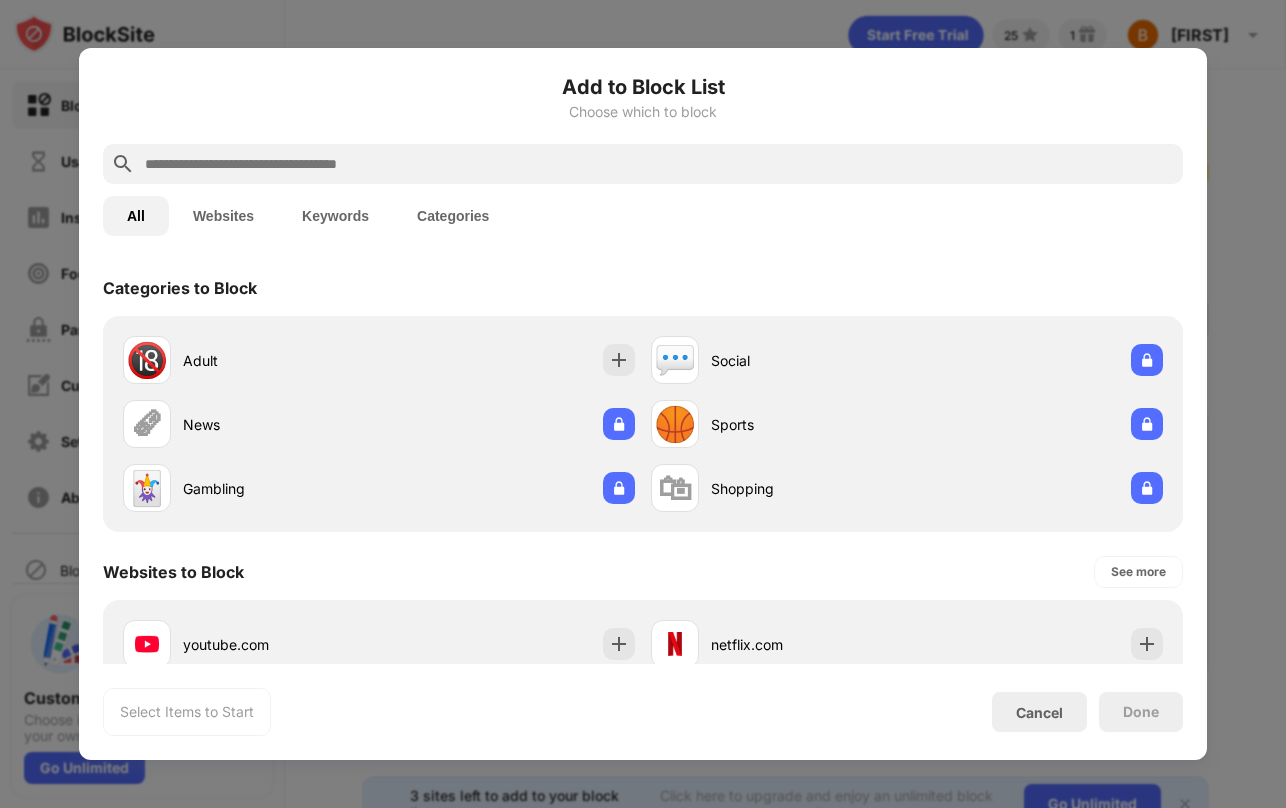 click at bounding box center [659, 164] 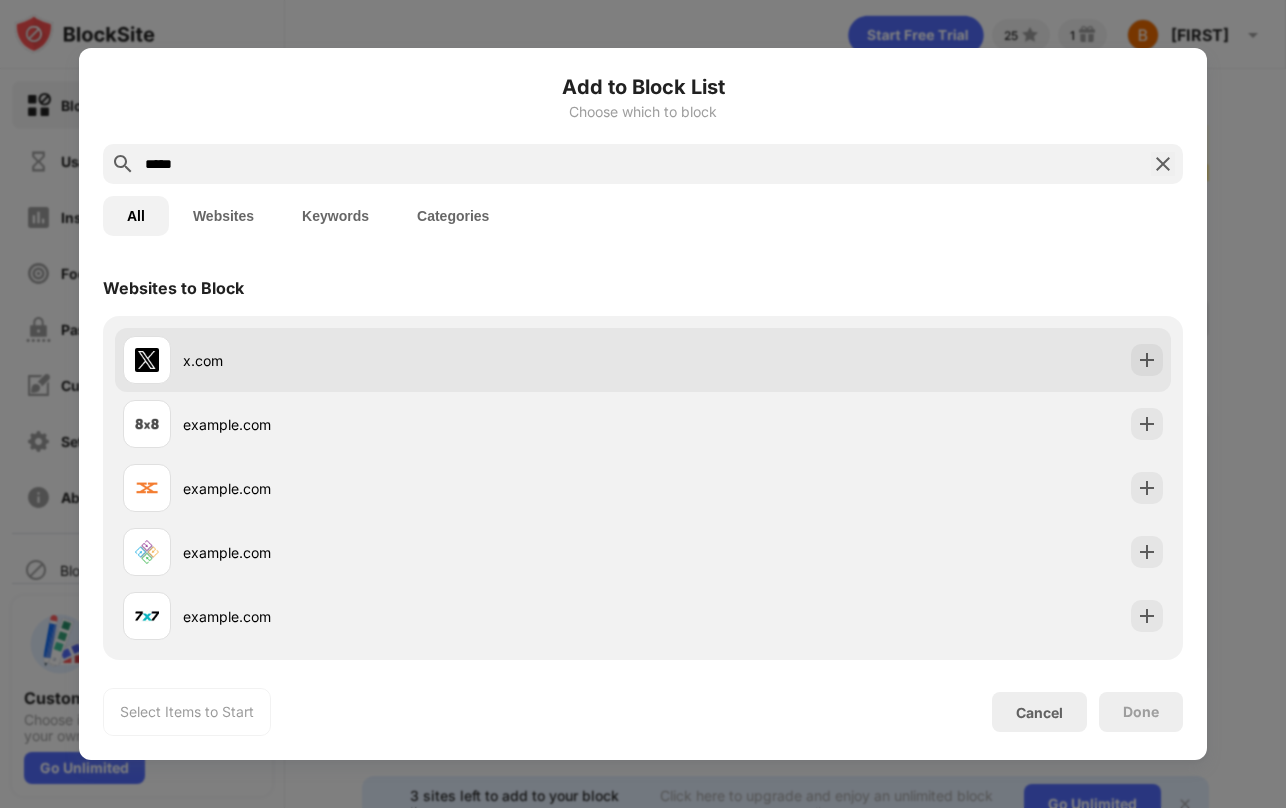 type on "*****" 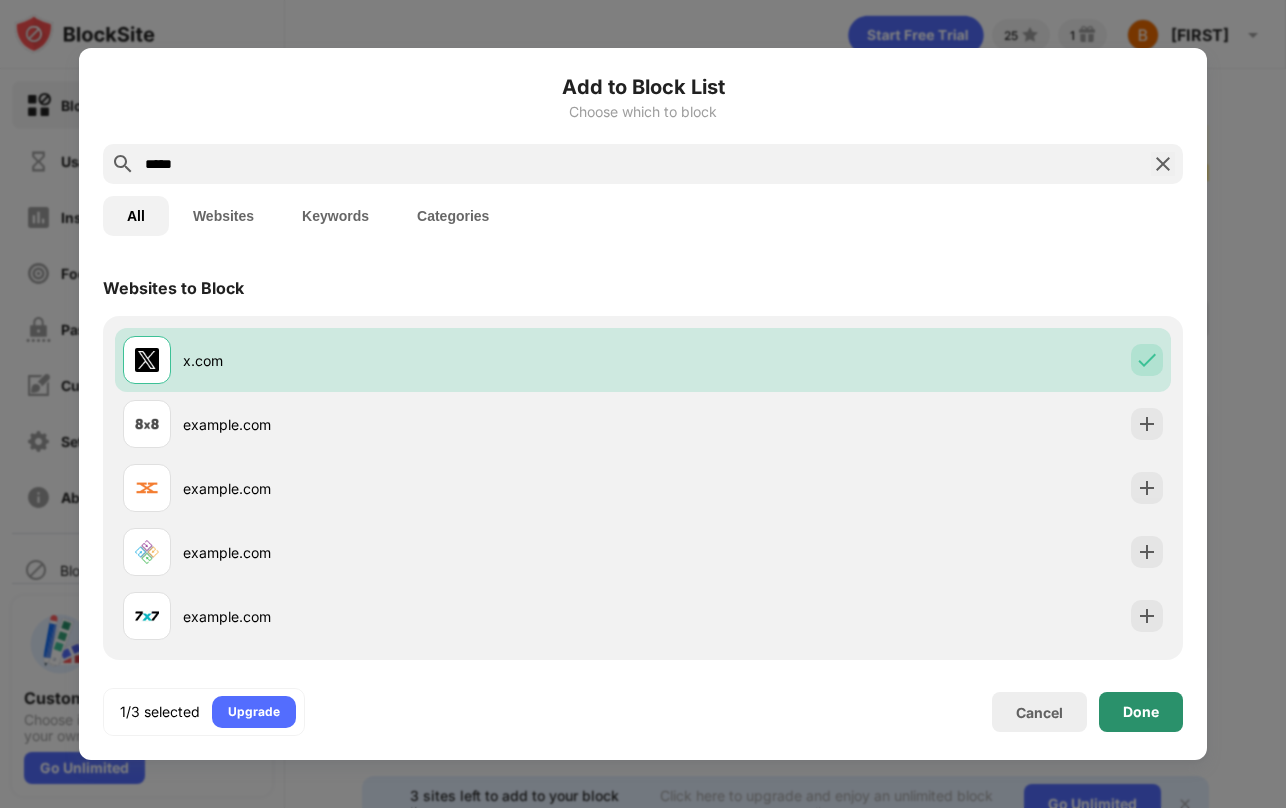 click on "Done" at bounding box center [1141, 712] 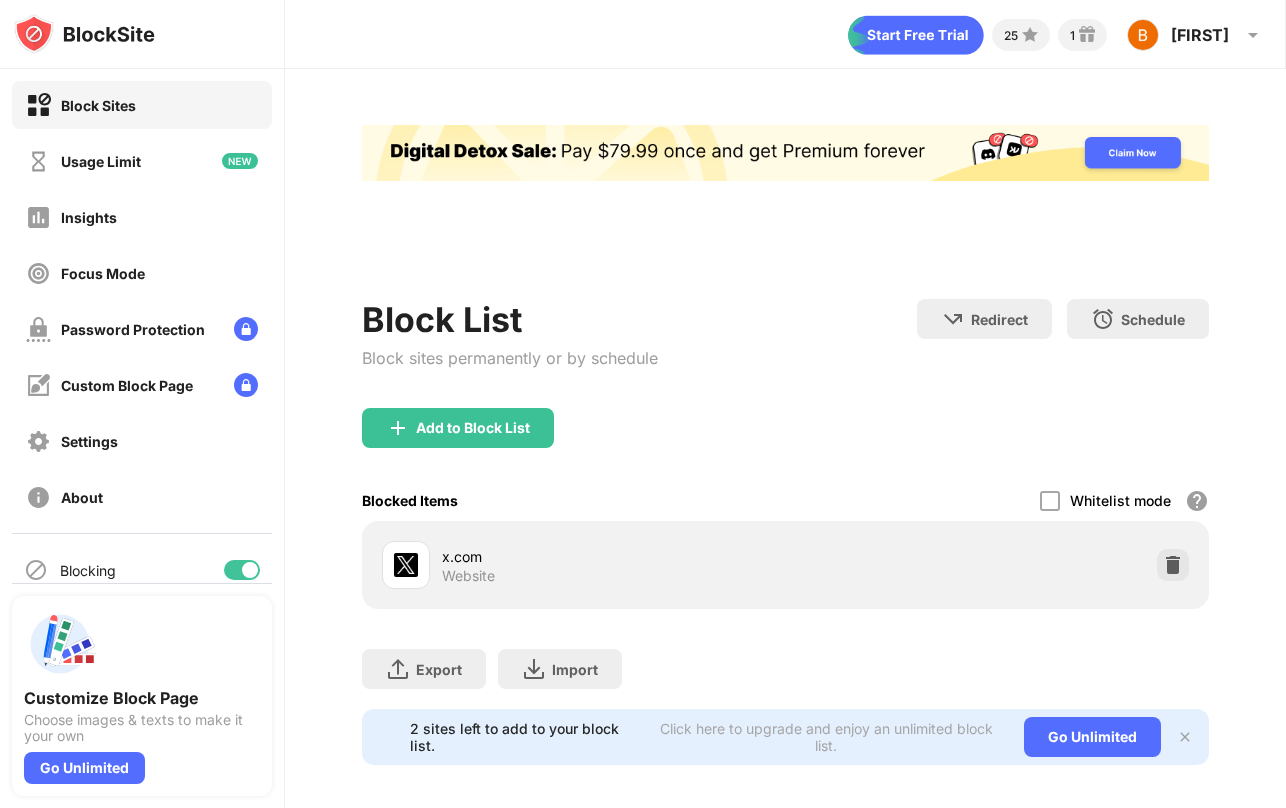 scroll, scrollTop: 0, scrollLeft: 0, axis: both 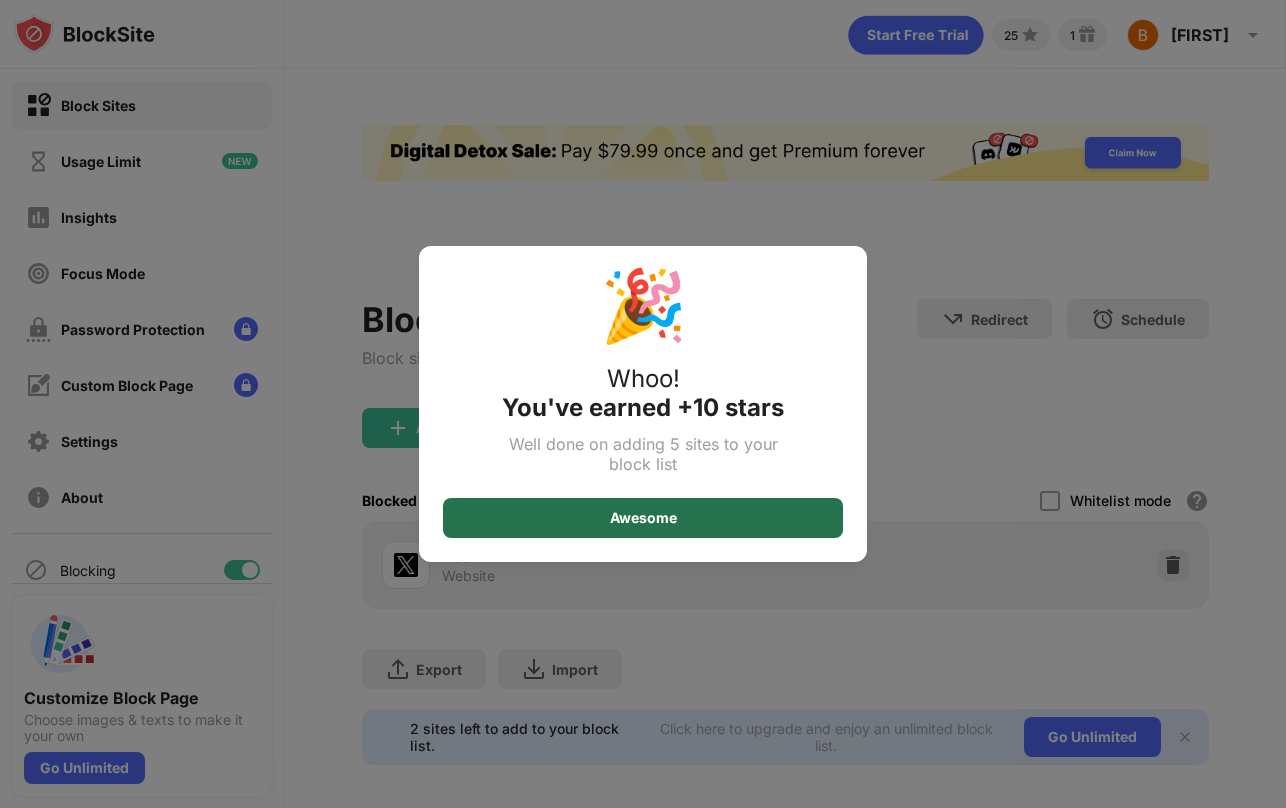 click on "Awesome" at bounding box center [643, 518] 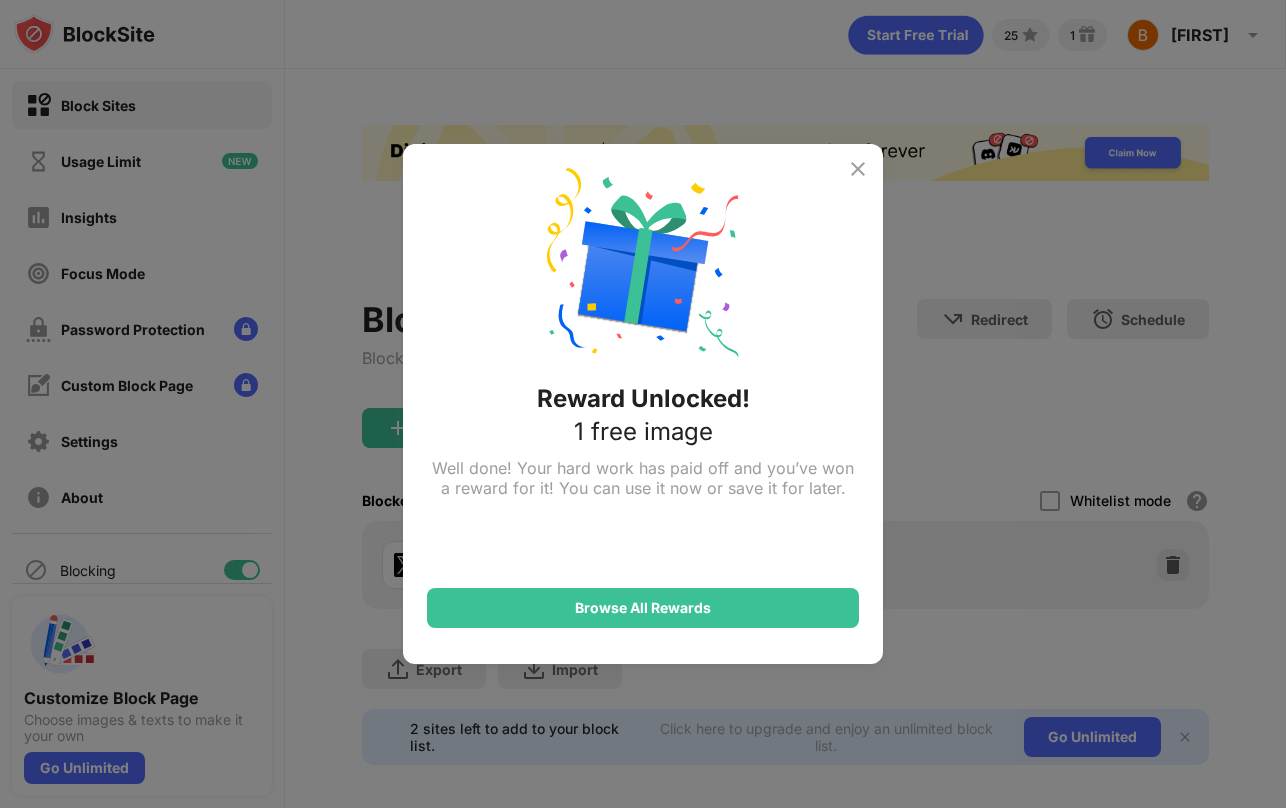 click at bounding box center (858, 169) 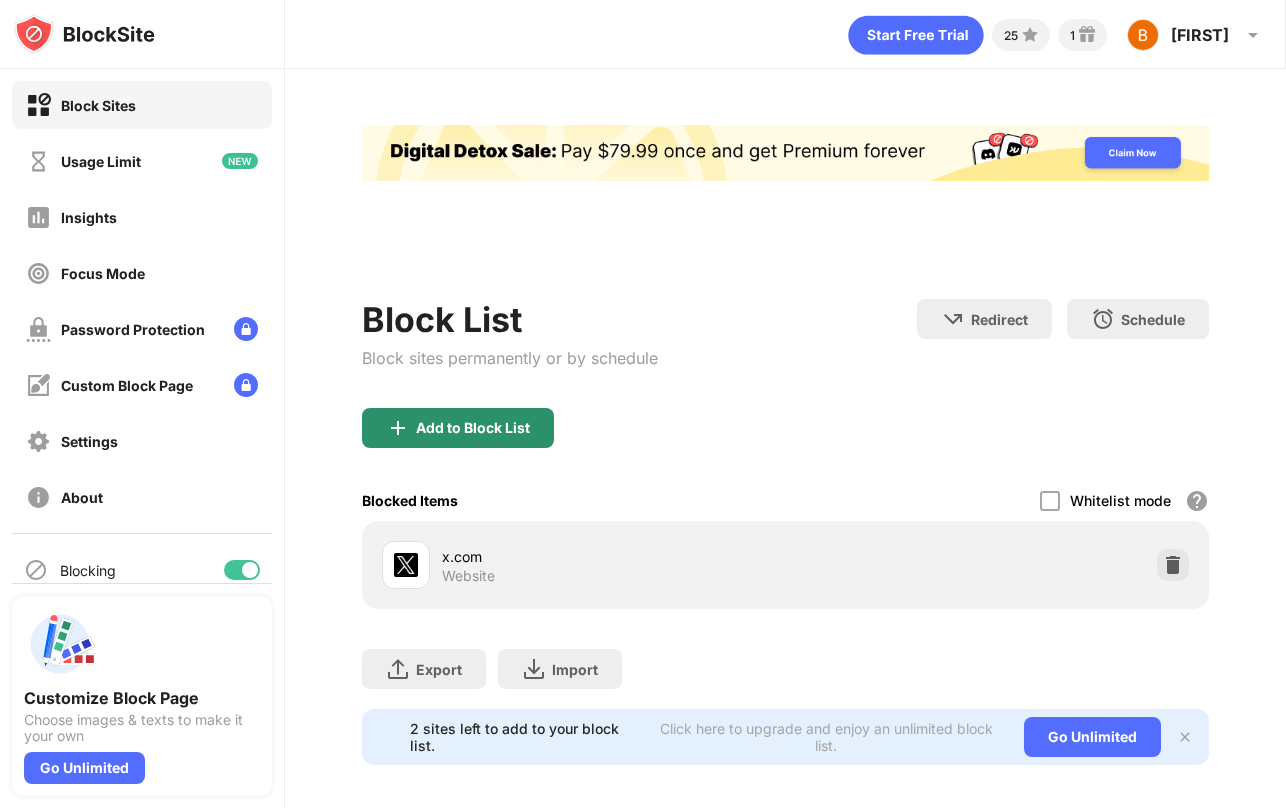 click on "Add to Block List" at bounding box center [473, 428] 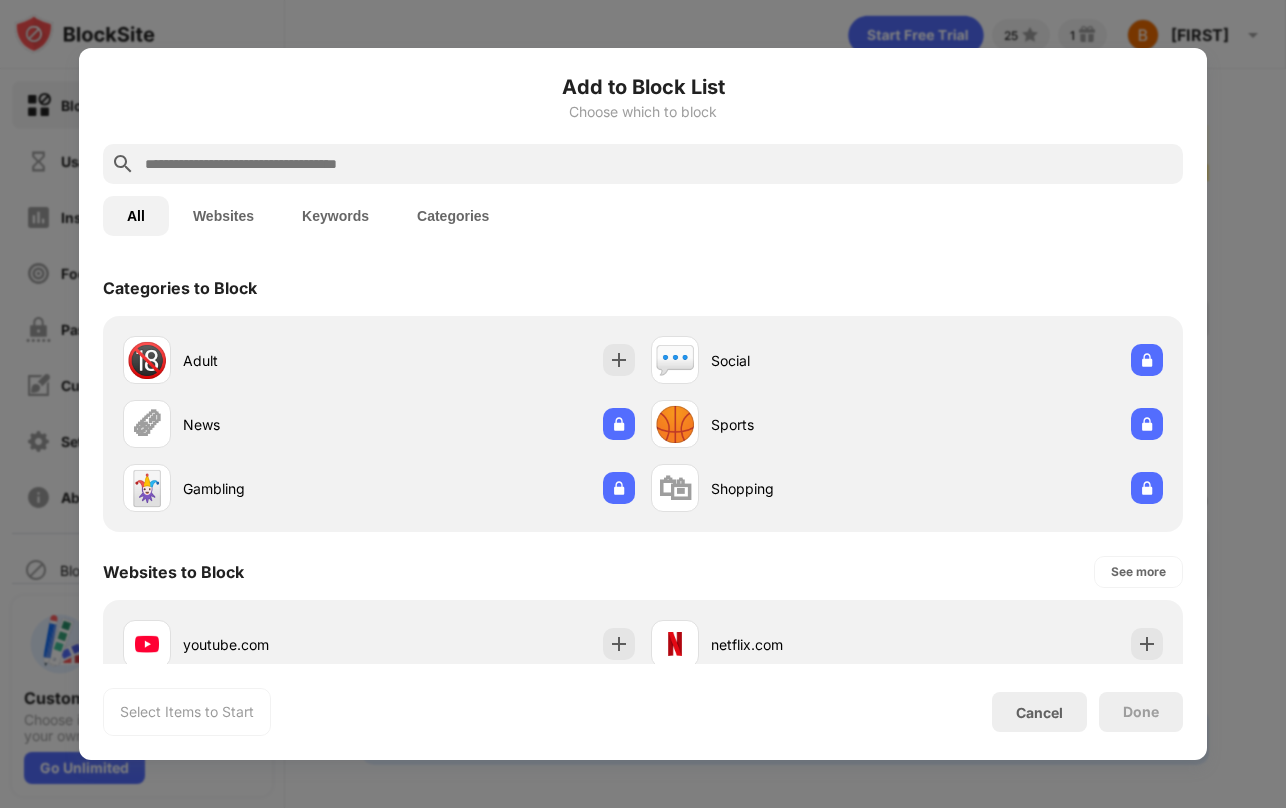 click at bounding box center (659, 164) 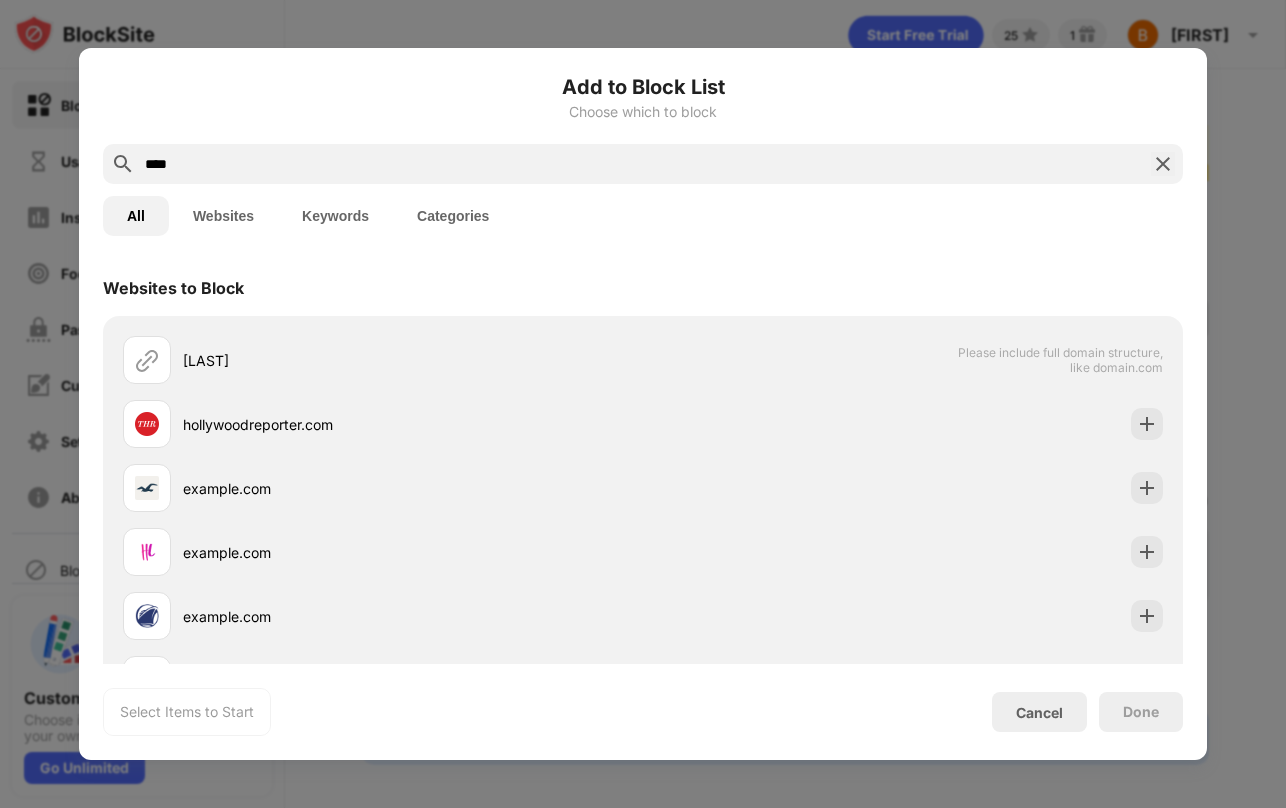 type on "****" 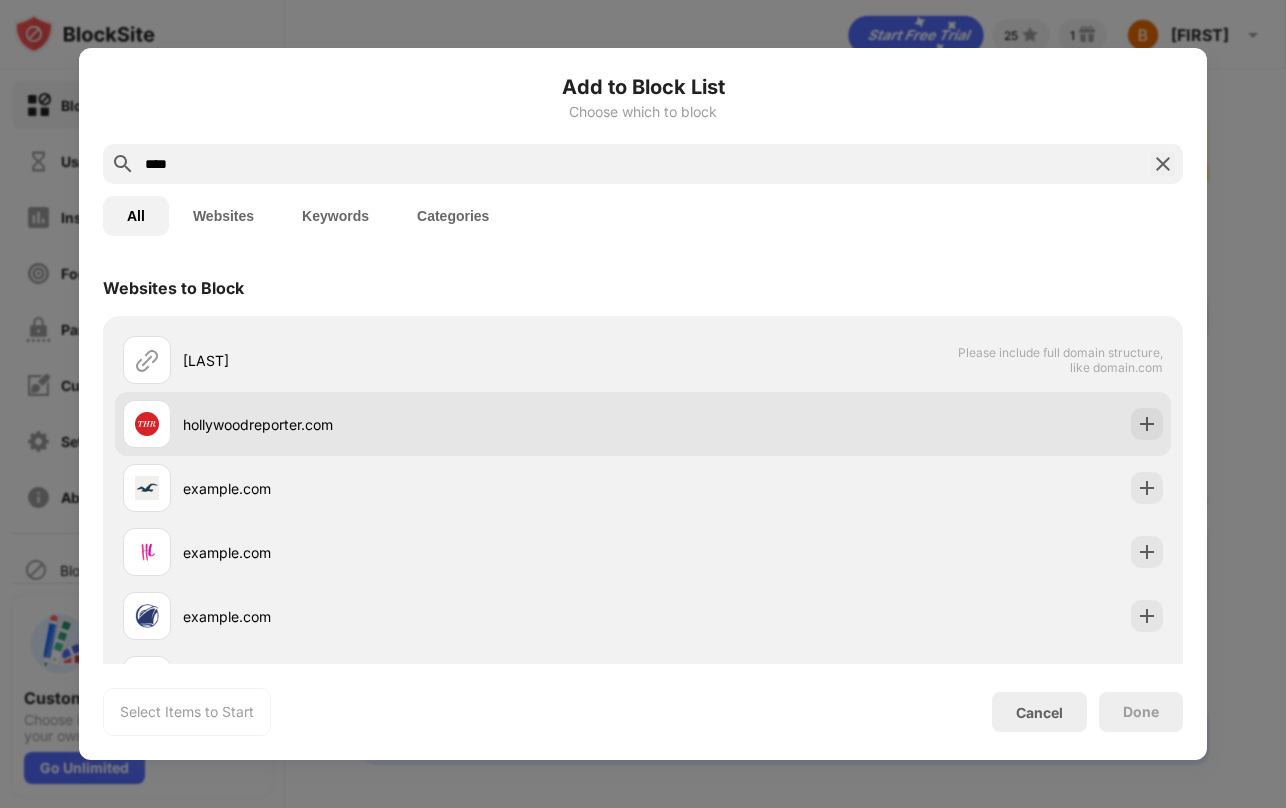 click on "hollywoodreporter.com" at bounding box center [413, 424] 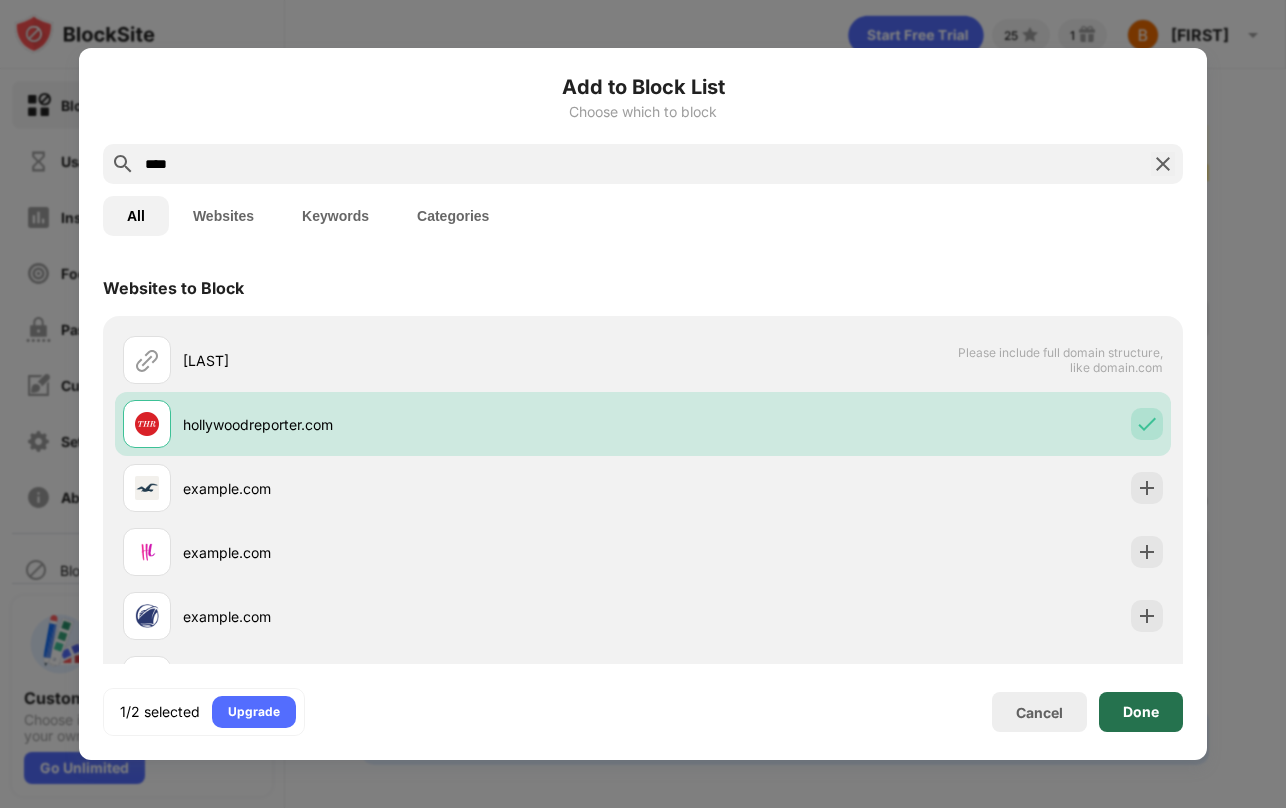 click on "Done" at bounding box center (1141, 712) 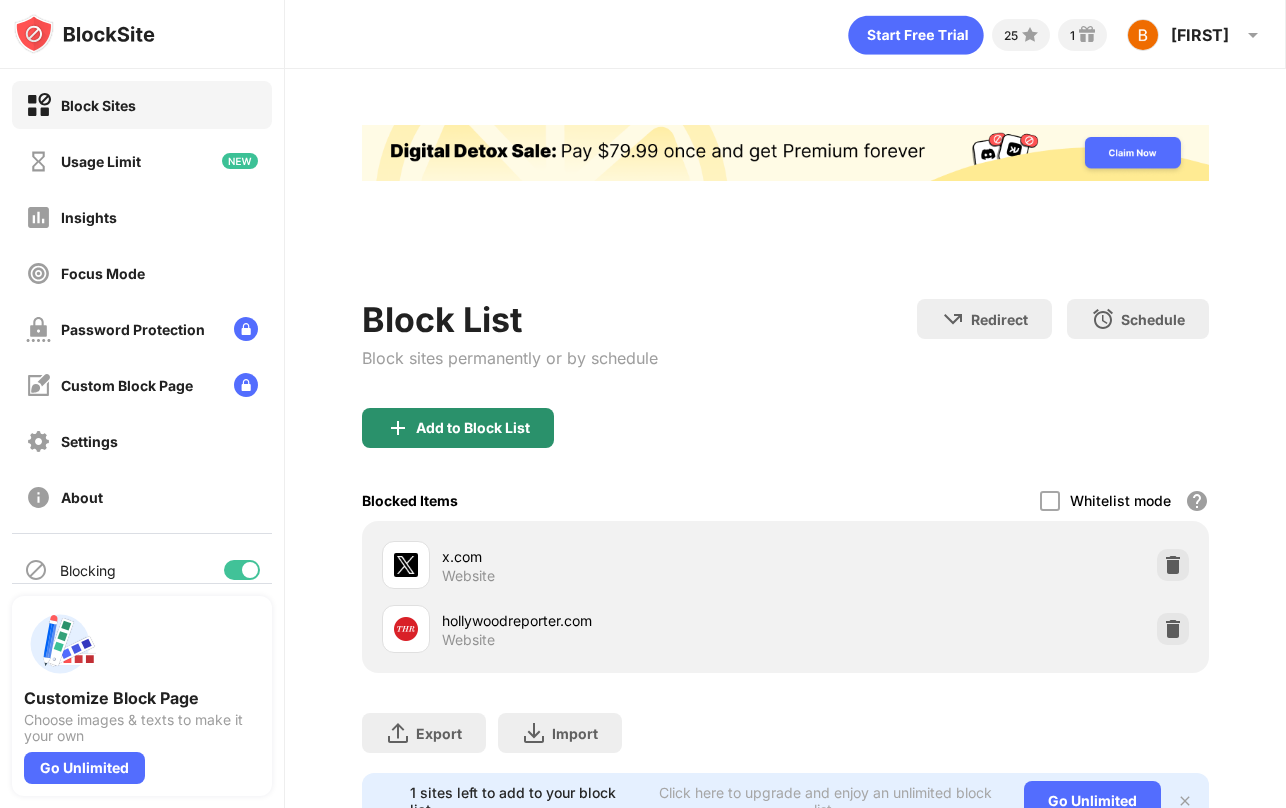 click on "Add to Block List" at bounding box center (458, 428) 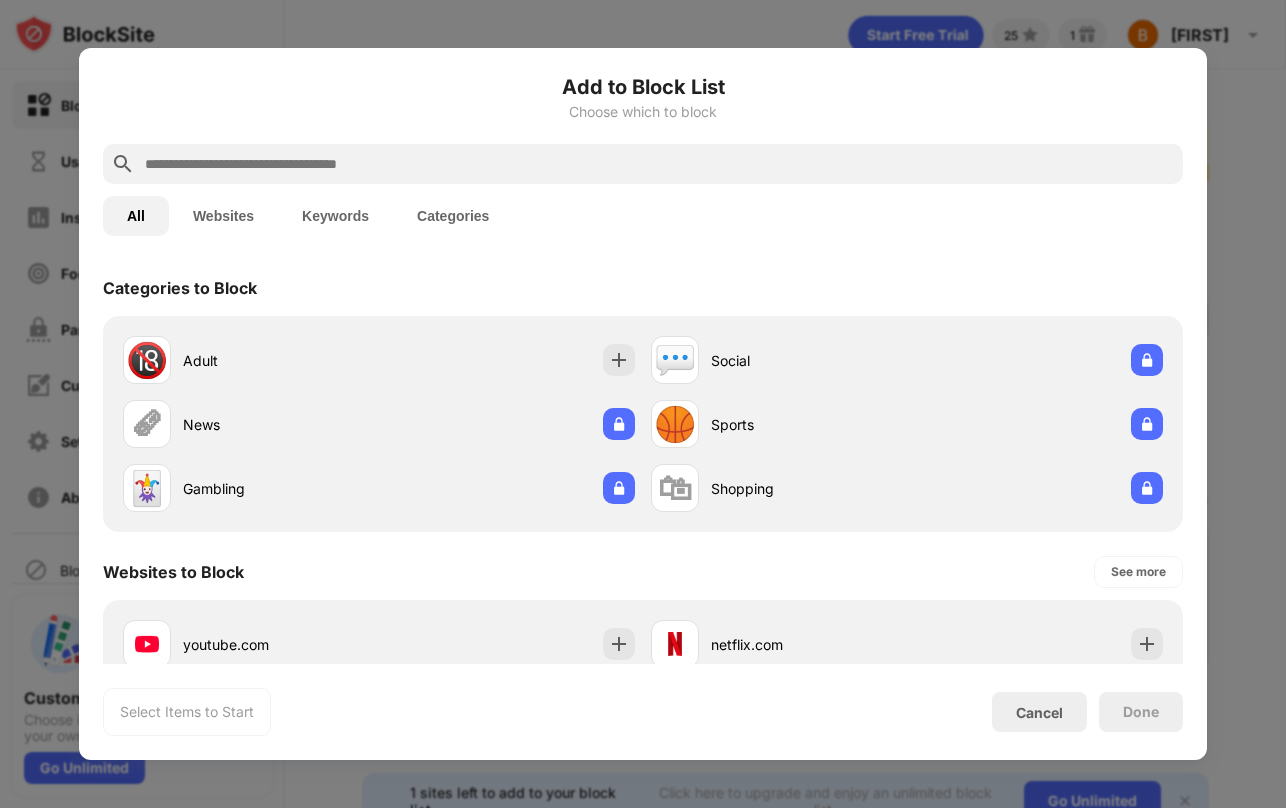 click at bounding box center [659, 164] 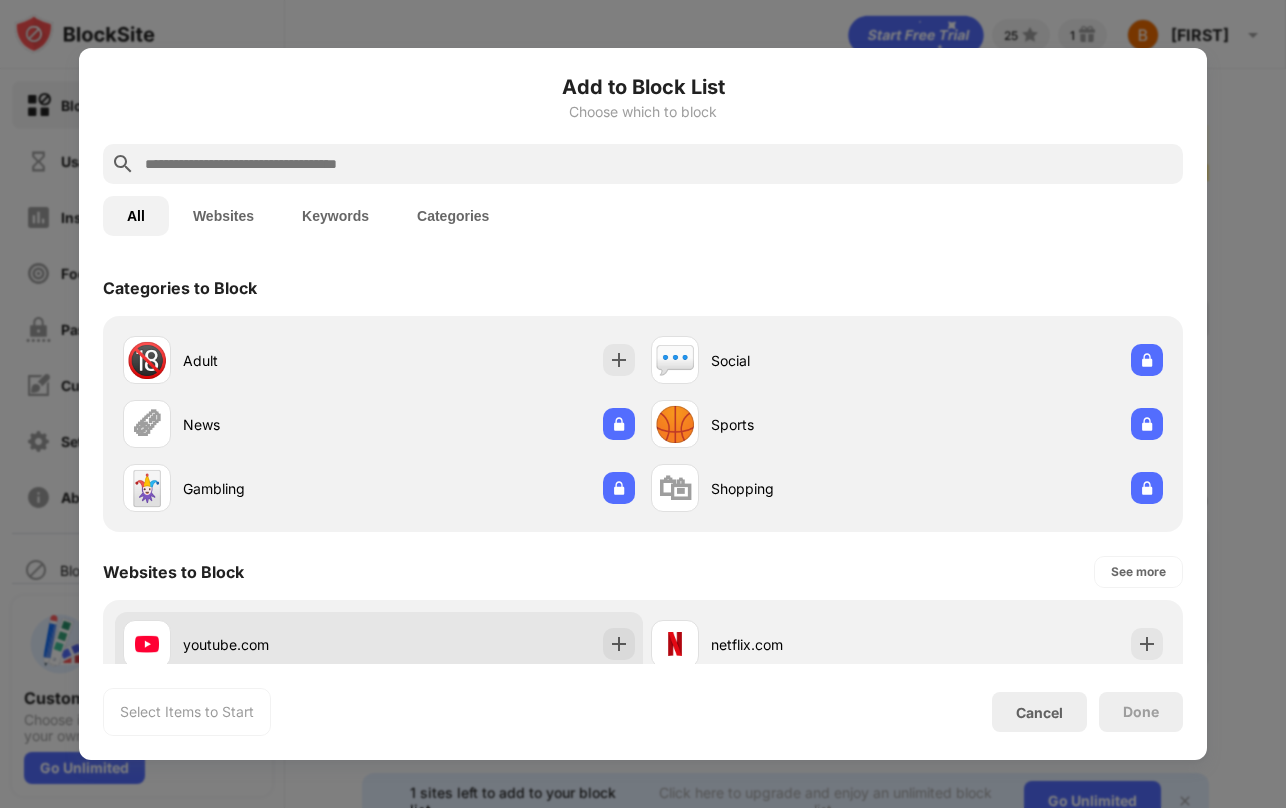 click on "youtube.com" at bounding box center (281, 644) 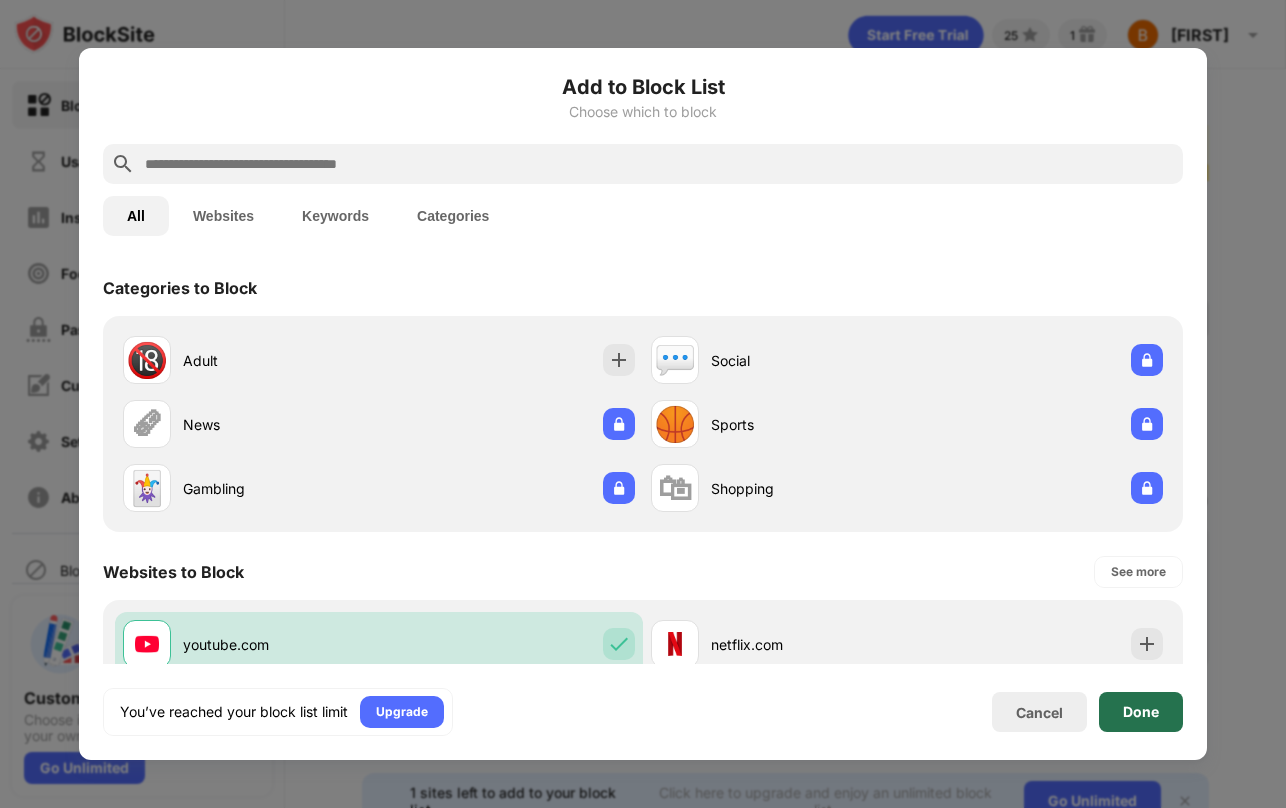 click on "Done" at bounding box center [1141, 712] 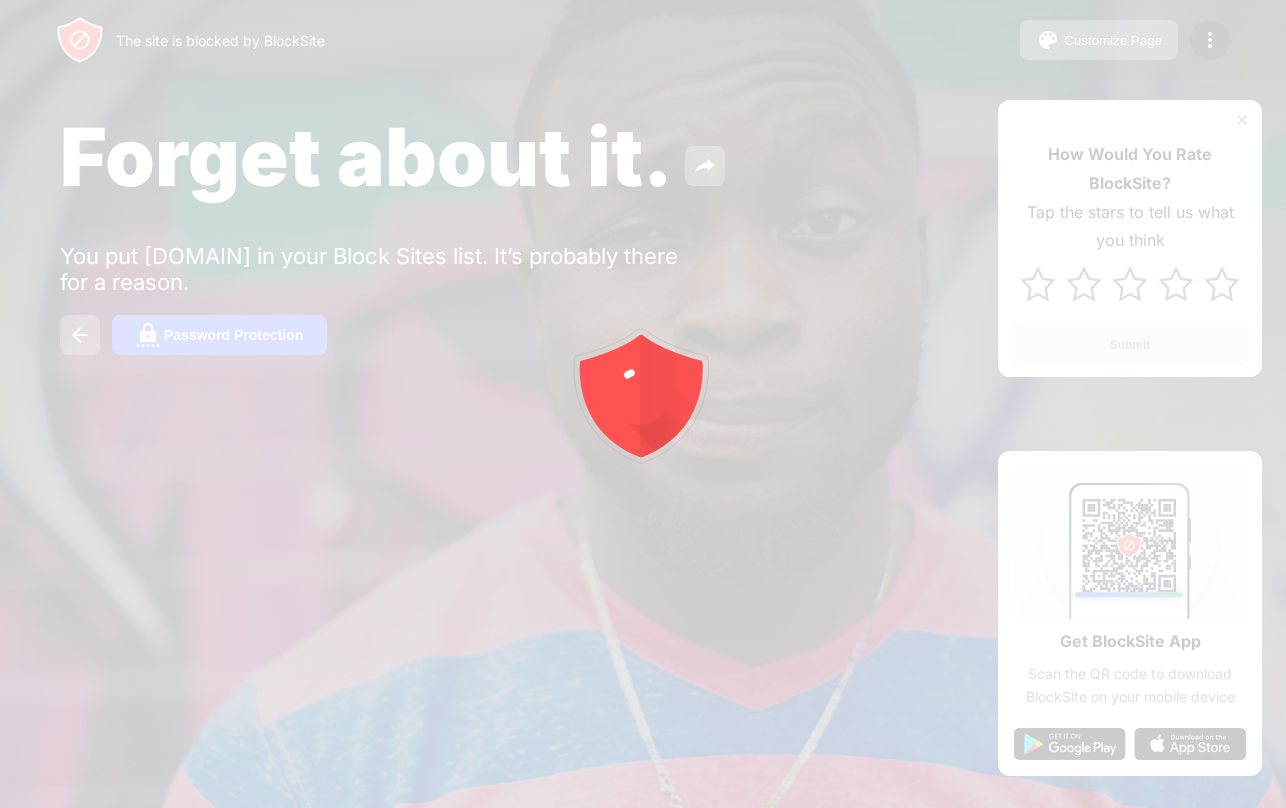 scroll, scrollTop: 0, scrollLeft: 0, axis: both 